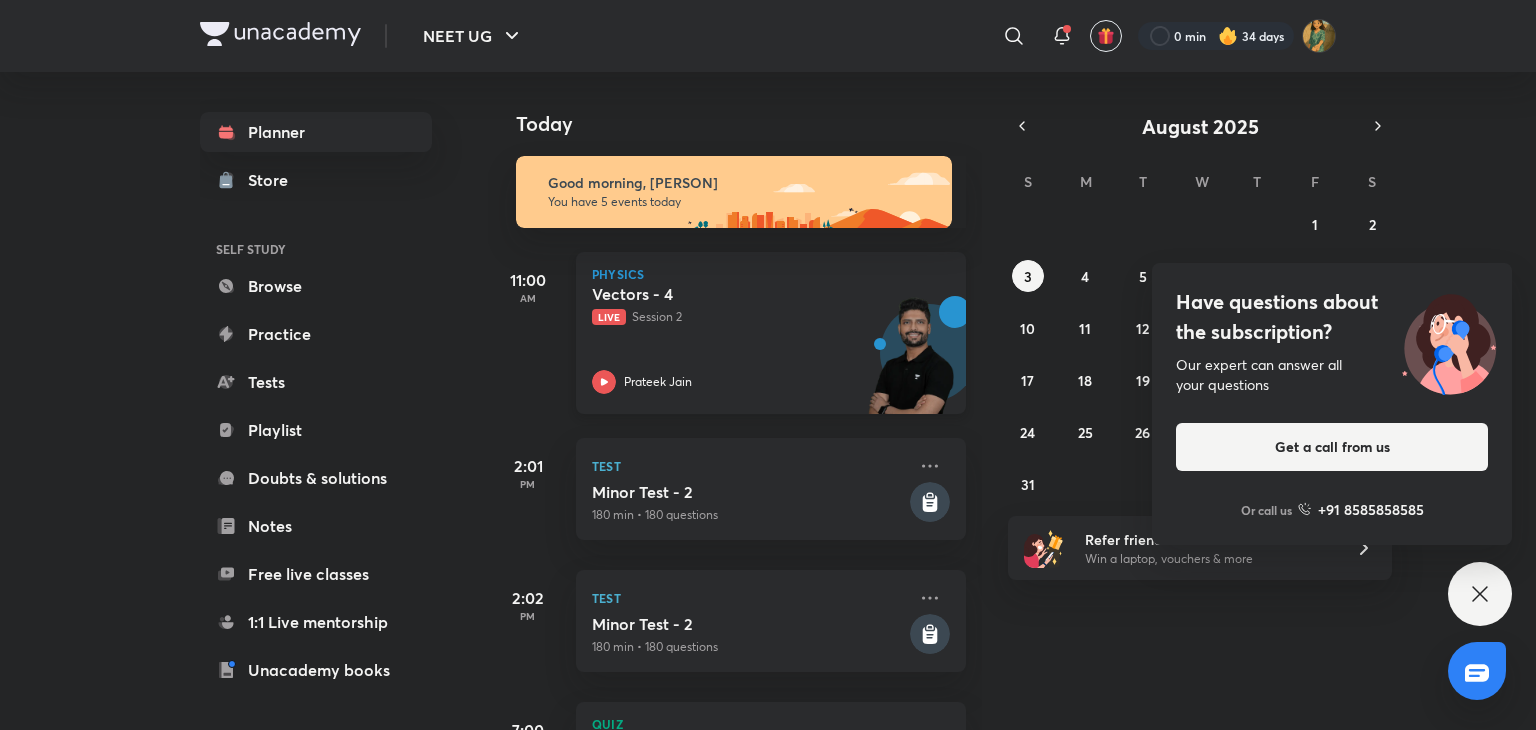 scroll, scrollTop: 0, scrollLeft: 0, axis: both 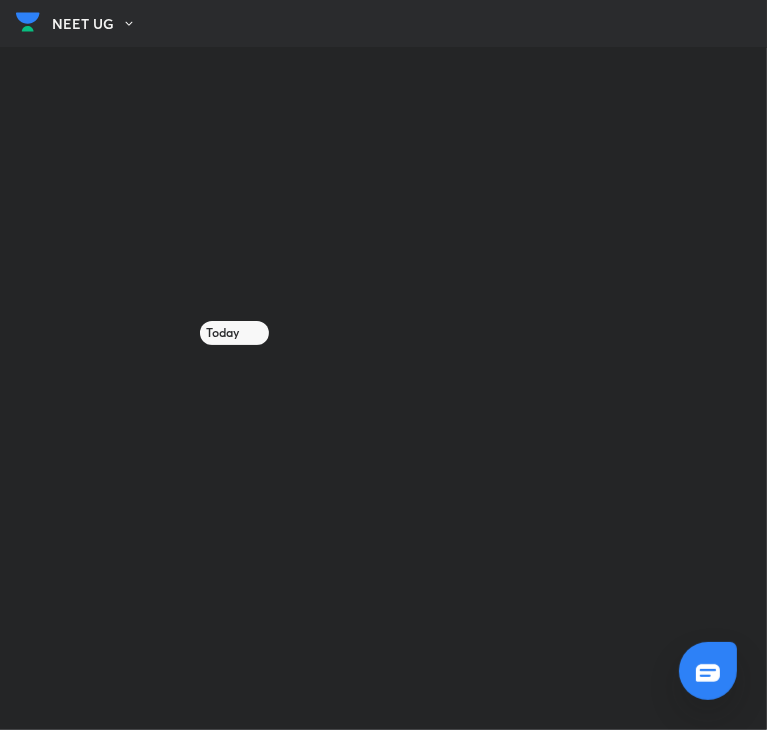 click on "Planner Store SELF STUDY Browse Practice Tests Playlist Doubts & solutions Notes Free live classes 1:1 Live mentorship Unacademy books ME Enrollments Saved Today August 2025 S M T W T F S 27 28 29 30 31 1 2 3 4 5 6 7 8 9 10 11 12 13 14 15 16 17 18 19 20 21 22 23 24 25 26 27 28 29 30 31 1 2 3 4 5 6 Refer friends Win a laptop, vouchers & more" at bounding box center [383, 357] 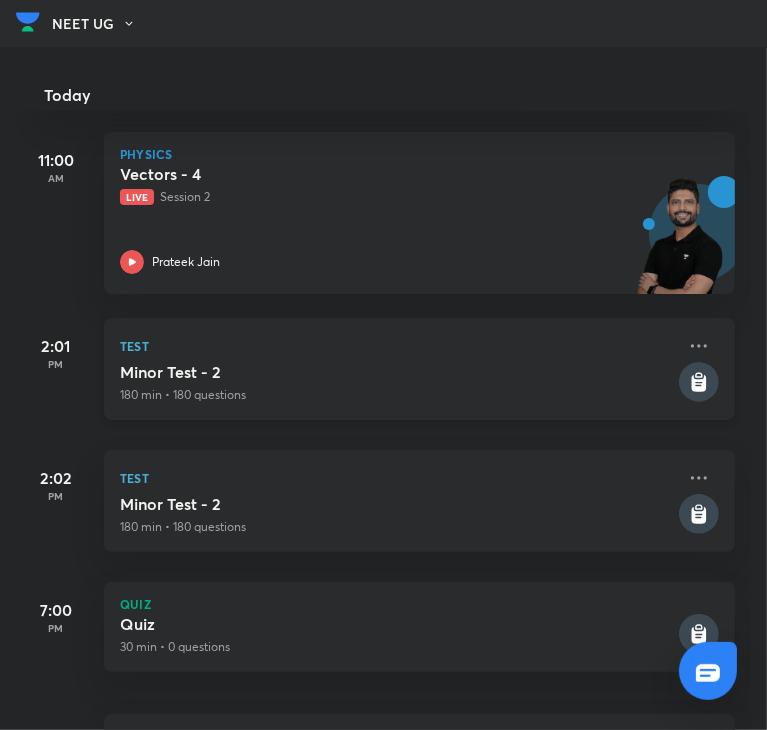 scroll, scrollTop: 0, scrollLeft: 0, axis: both 